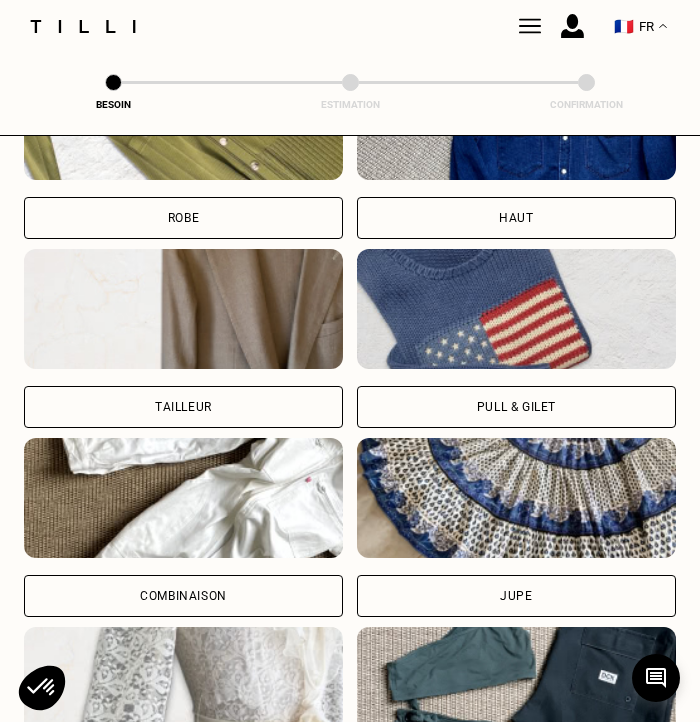scroll, scrollTop: 1005, scrollLeft: 0, axis: vertical 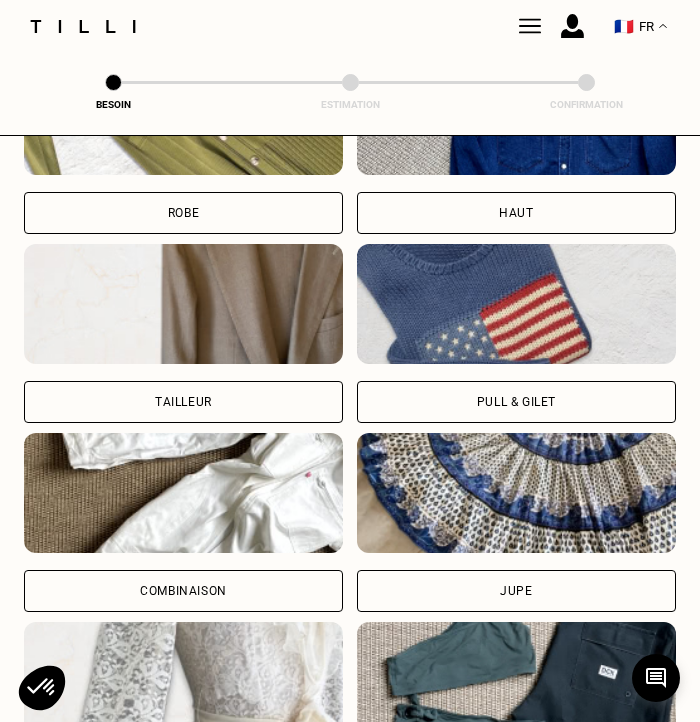 click on "Robe" at bounding box center [183, 213] 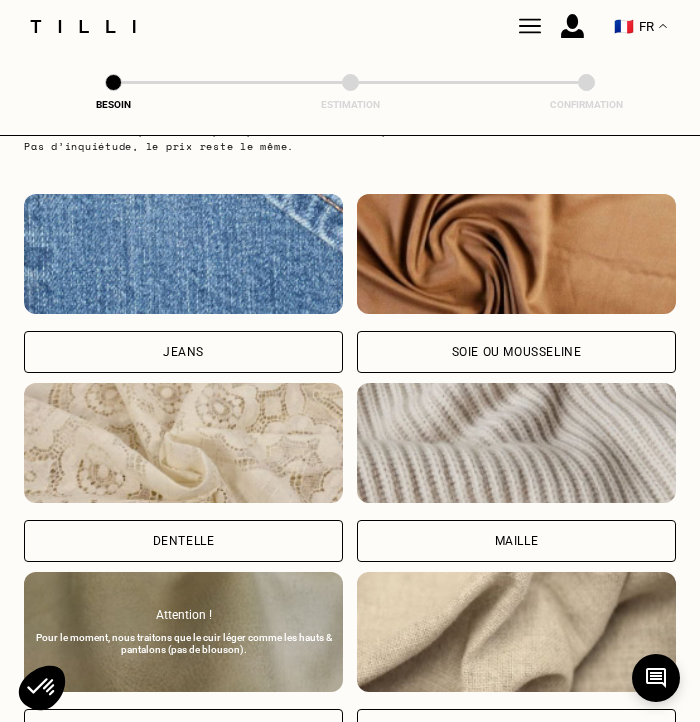 scroll, scrollTop: 2022, scrollLeft: 0, axis: vertical 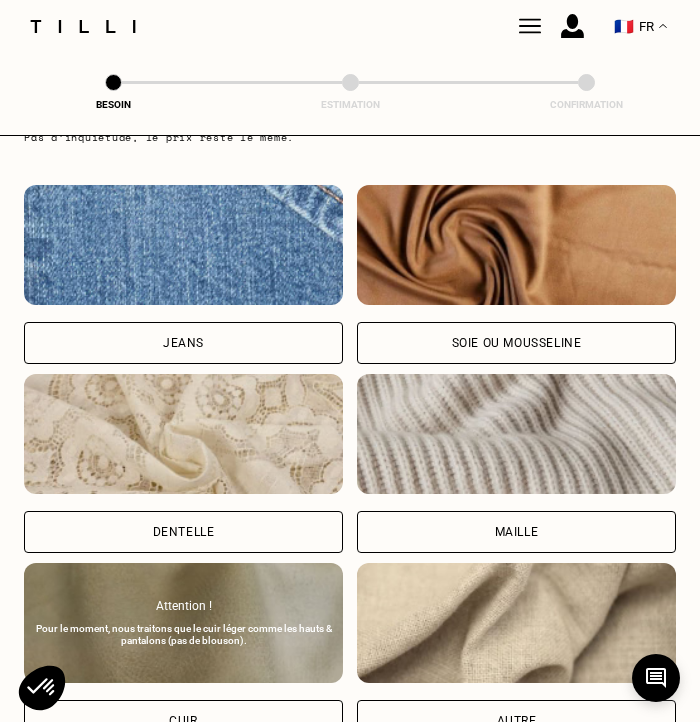 click on "Soie ou mousseline" at bounding box center [517, 343] 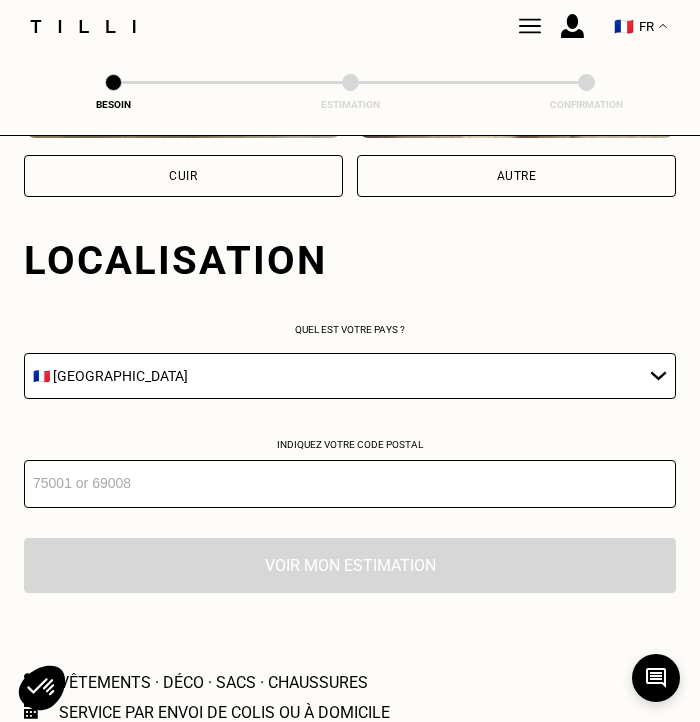 scroll, scrollTop: 2631, scrollLeft: 0, axis: vertical 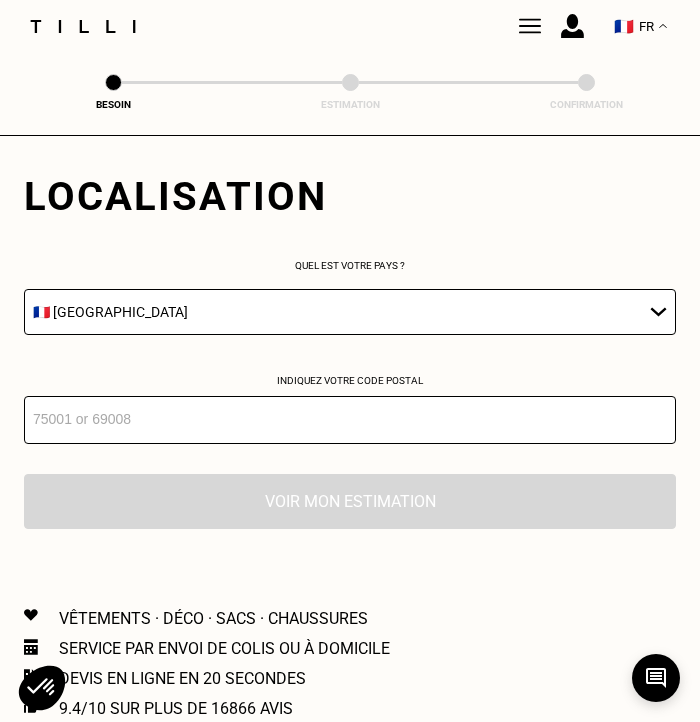 click at bounding box center (350, 420) 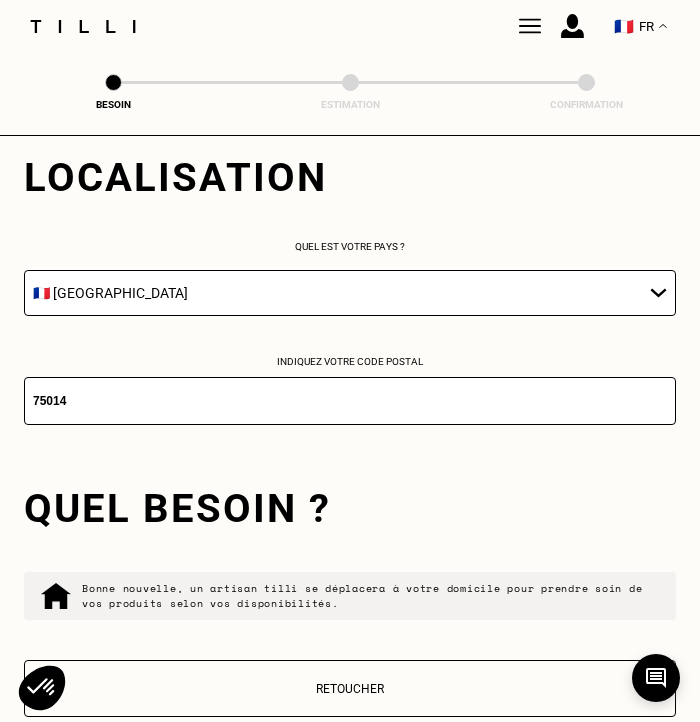 type on "75014" 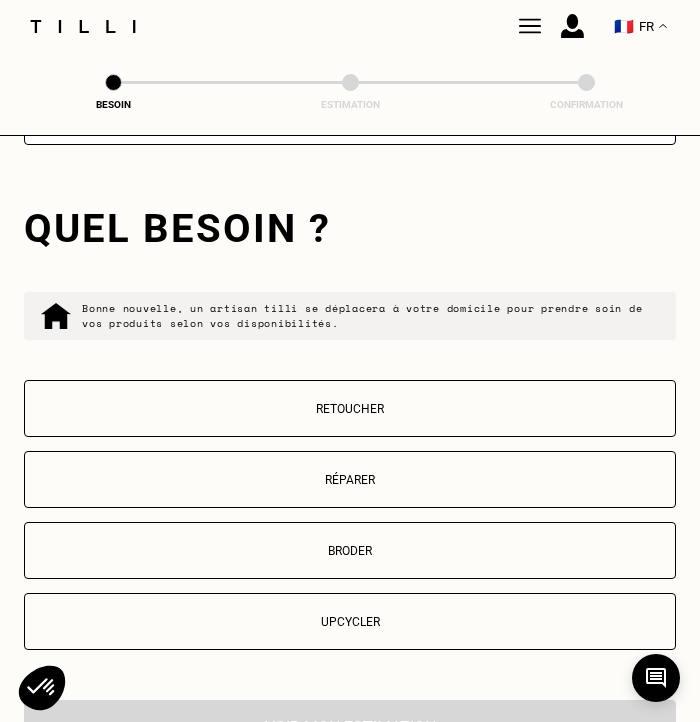 scroll, scrollTop: 2965, scrollLeft: 0, axis: vertical 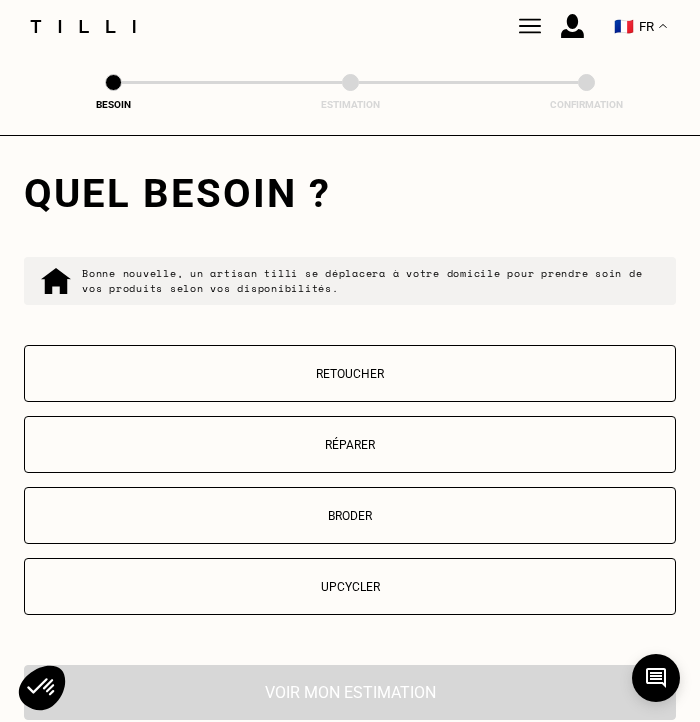 click on "Retoucher" at bounding box center (350, 374) 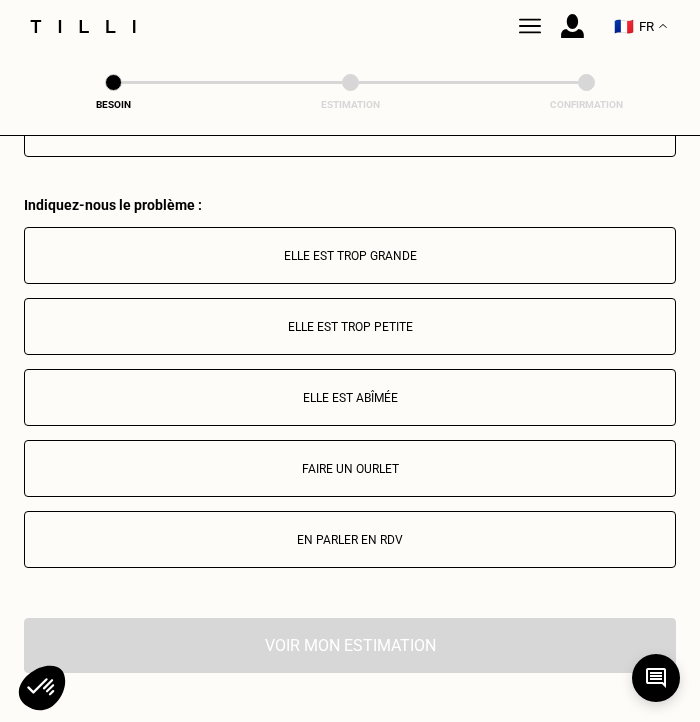 scroll, scrollTop: 3450, scrollLeft: 0, axis: vertical 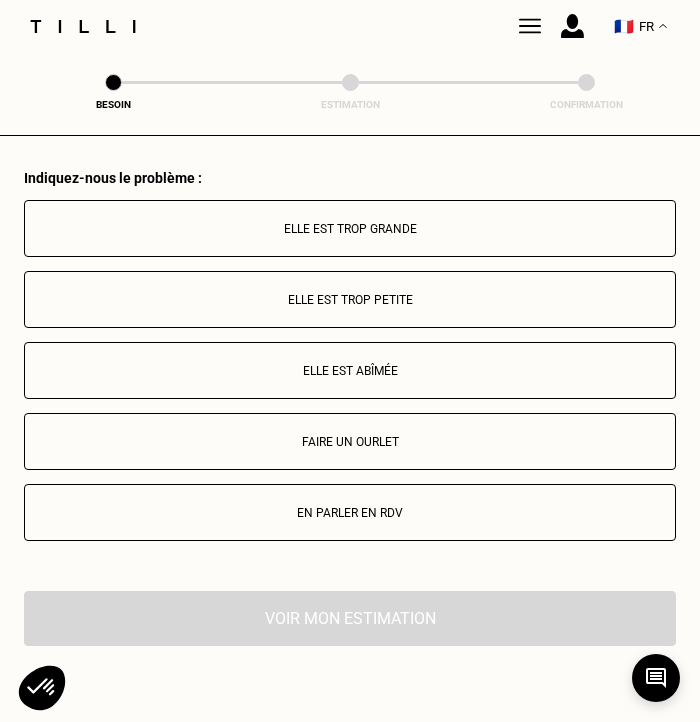 click on "Elle est trop grande" at bounding box center (350, 228) 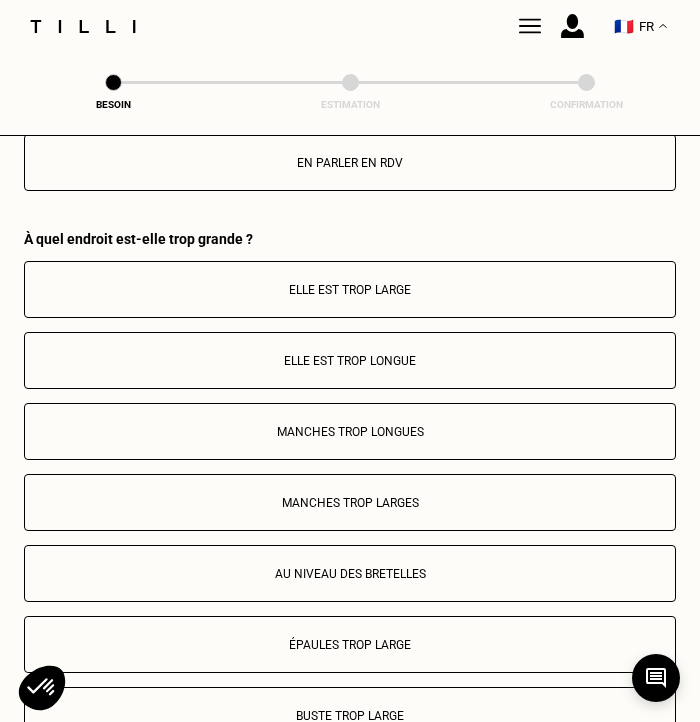 scroll, scrollTop: 3861, scrollLeft: 0, axis: vertical 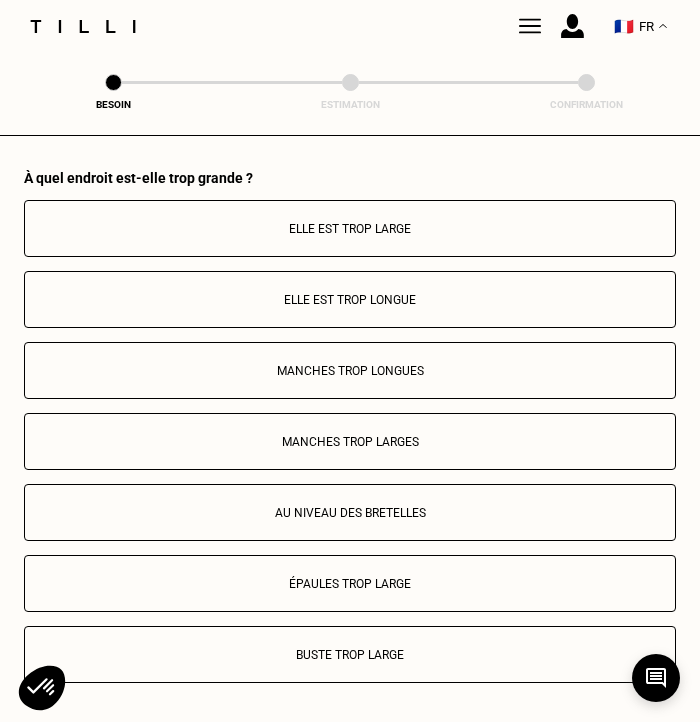 click on "Elle est trop longue" at bounding box center [350, 300] 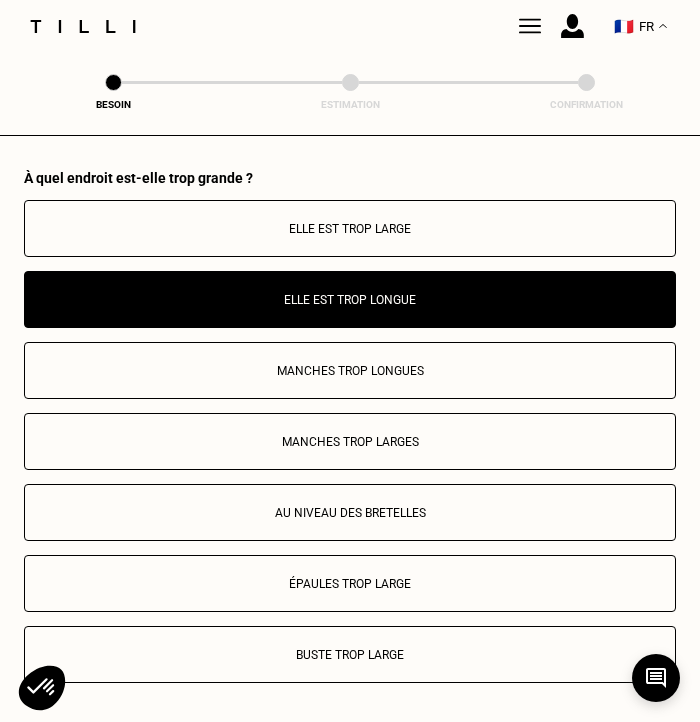 click on "Au niveau des bretelles" at bounding box center (350, 513) 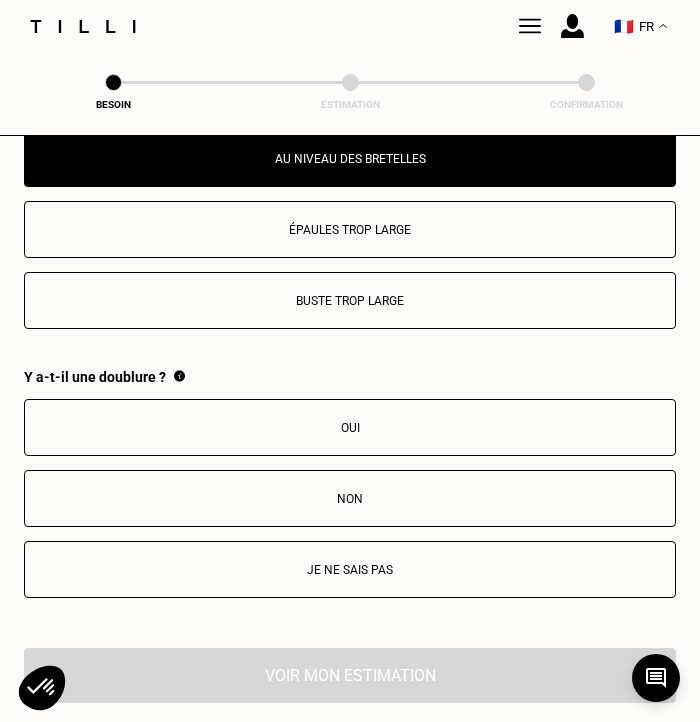 scroll, scrollTop: 4230, scrollLeft: 0, axis: vertical 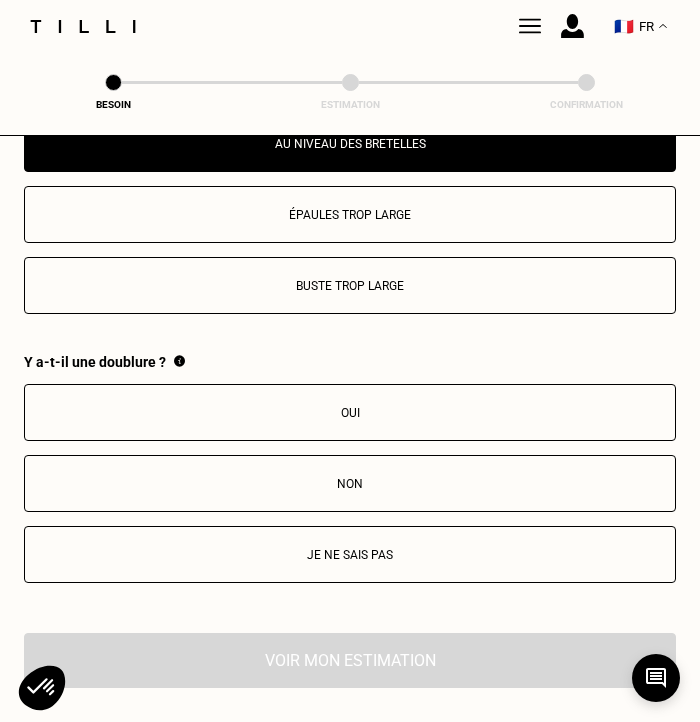 click on "Je ne sais pas" at bounding box center (350, 554) 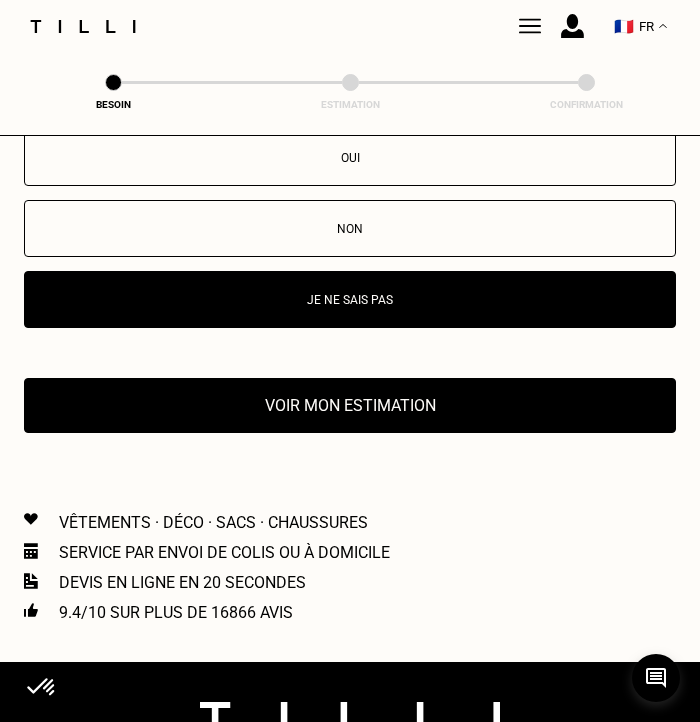scroll, scrollTop: 4489, scrollLeft: 0, axis: vertical 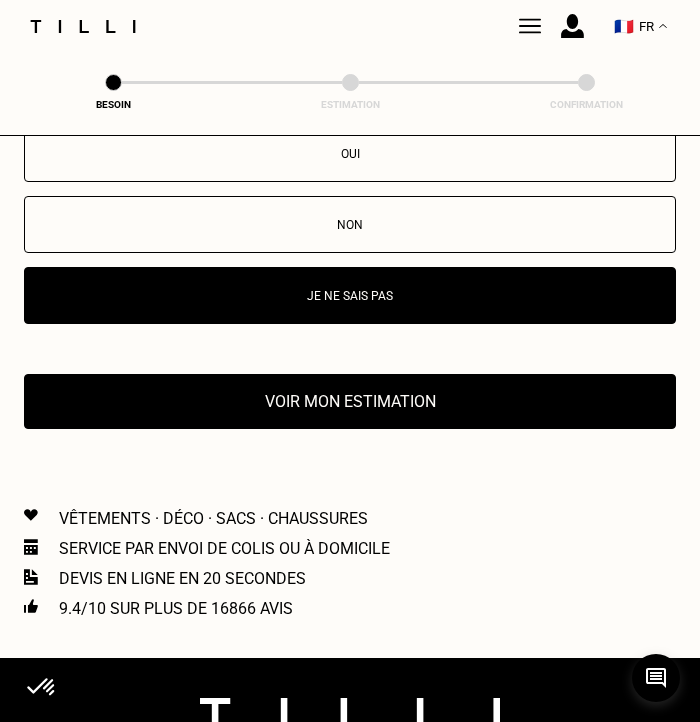 click on "Voir mon estimation" at bounding box center [350, 401] 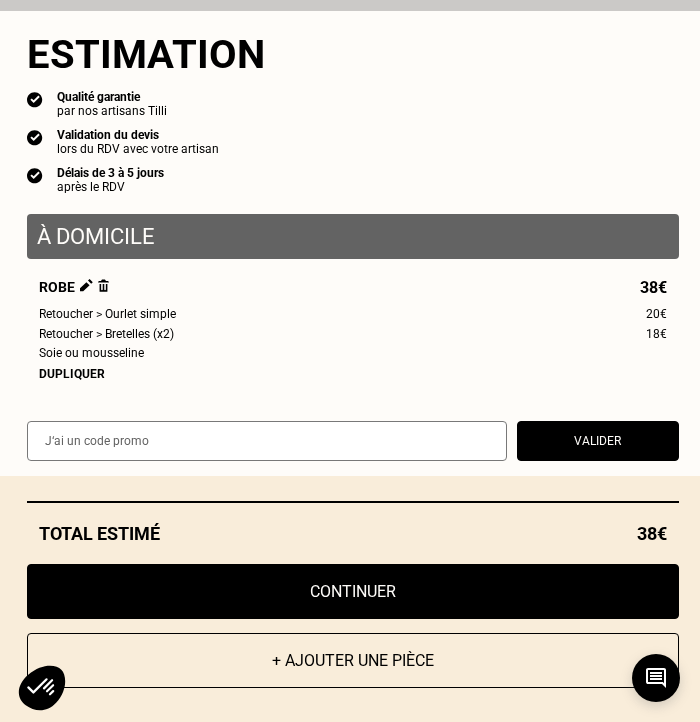 scroll, scrollTop: 6, scrollLeft: 0, axis: vertical 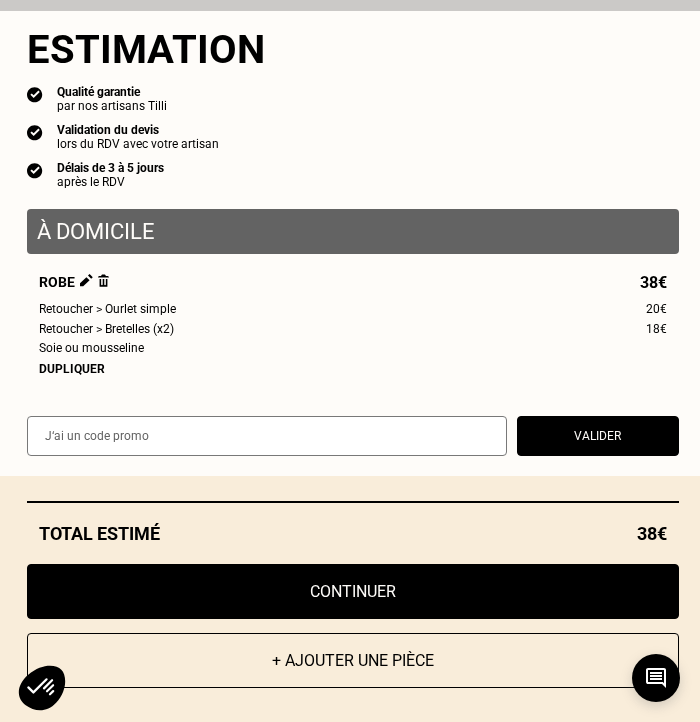 click on "Continuer" at bounding box center (353, 591) 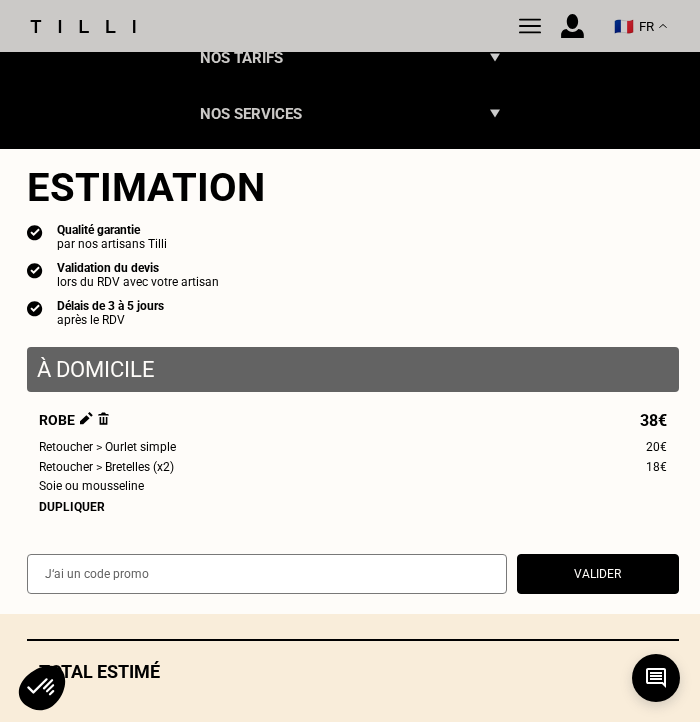 scroll, scrollTop: 1315, scrollLeft: 0, axis: vertical 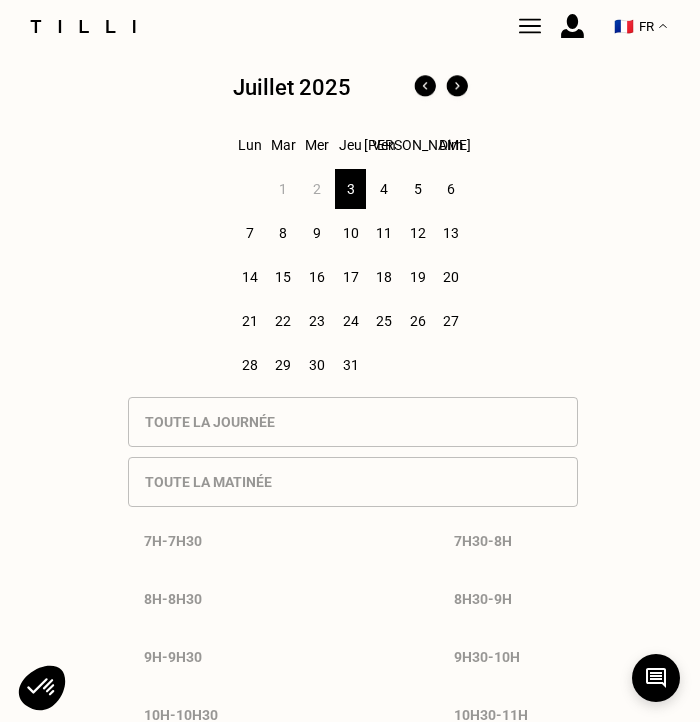 click on "3" at bounding box center (350, 189) 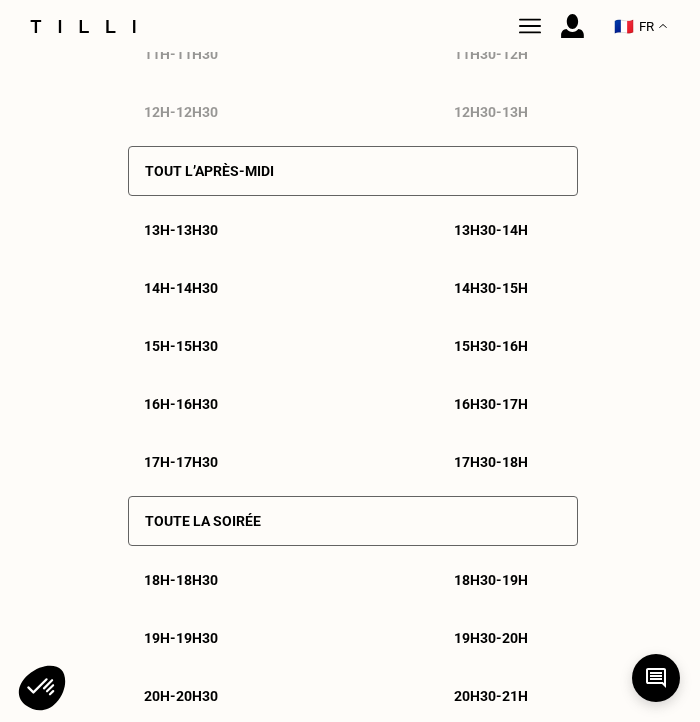 scroll, scrollTop: 1149, scrollLeft: 0, axis: vertical 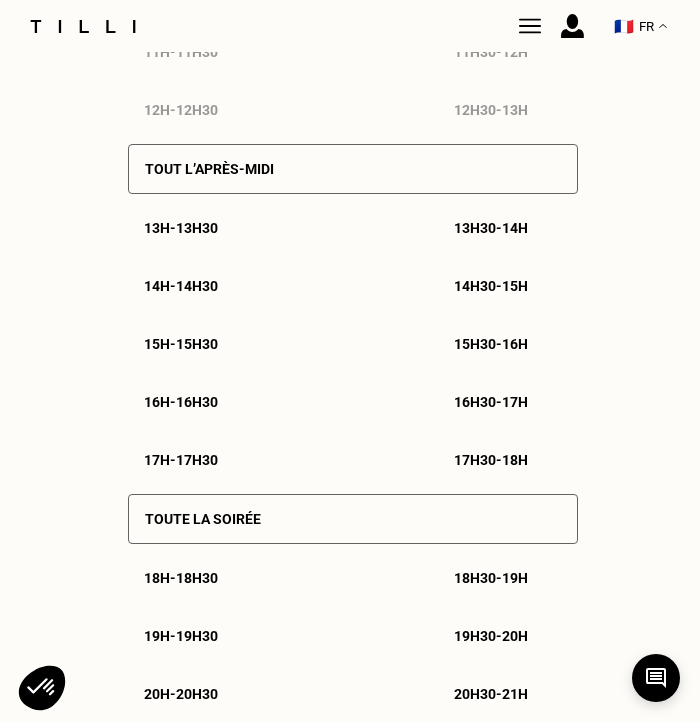 click on "13h  -  13h30" at bounding box center (181, 228) 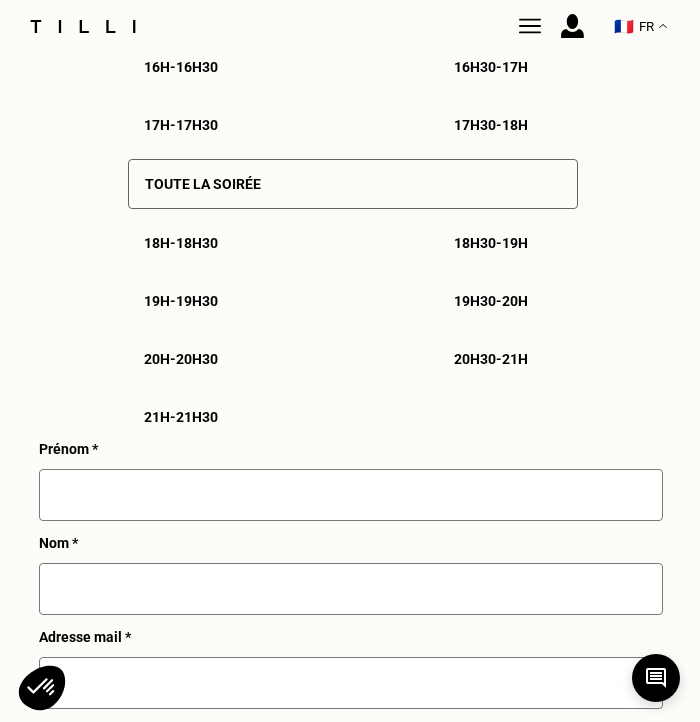 scroll, scrollTop: 1275, scrollLeft: 0, axis: vertical 